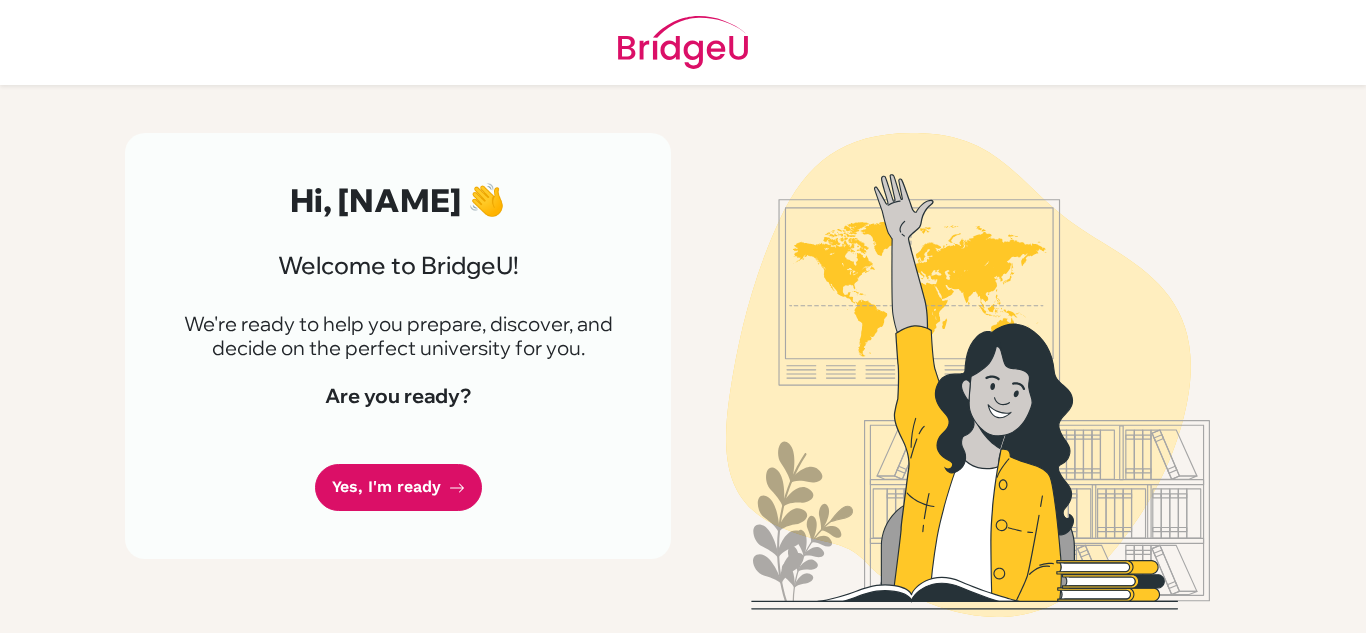 scroll, scrollTop: 0, scrollLeft: 0, axis: both 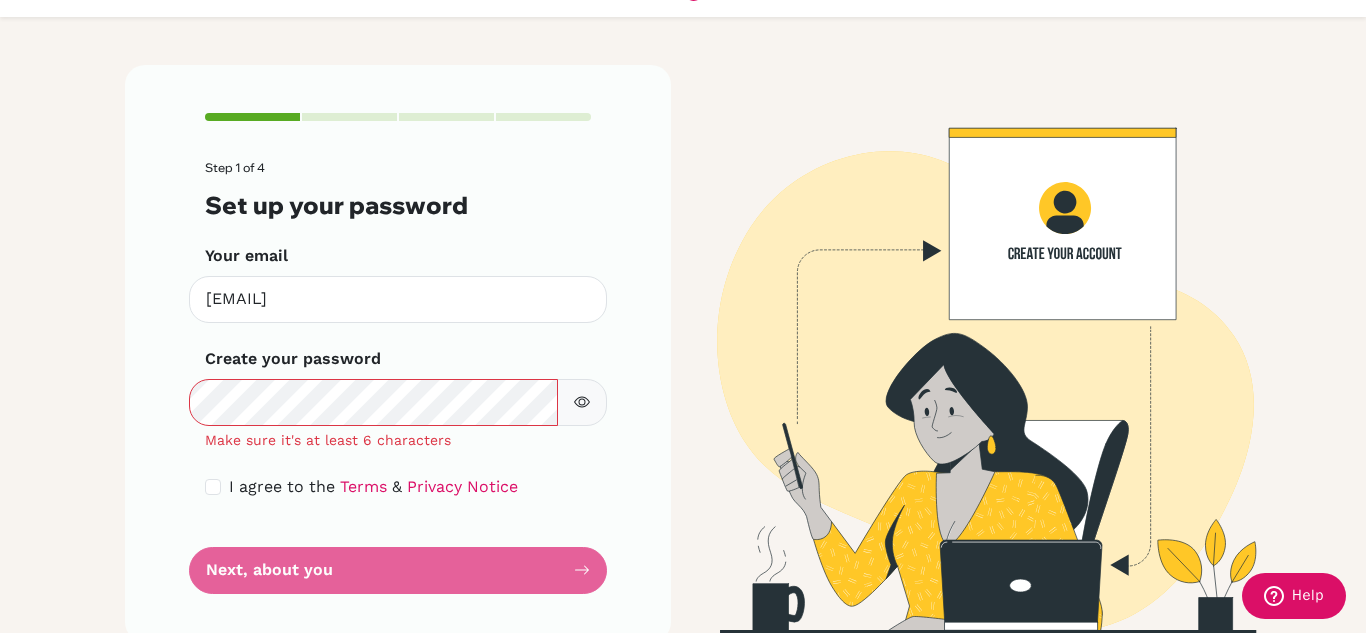 click 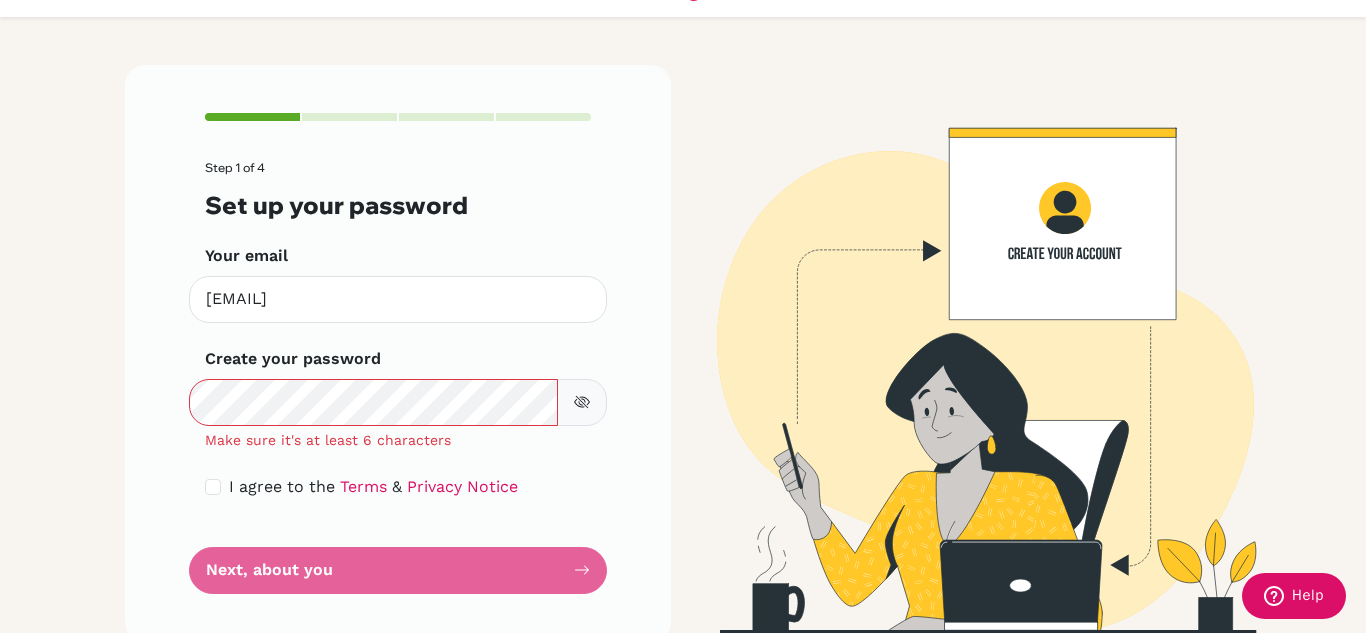 type 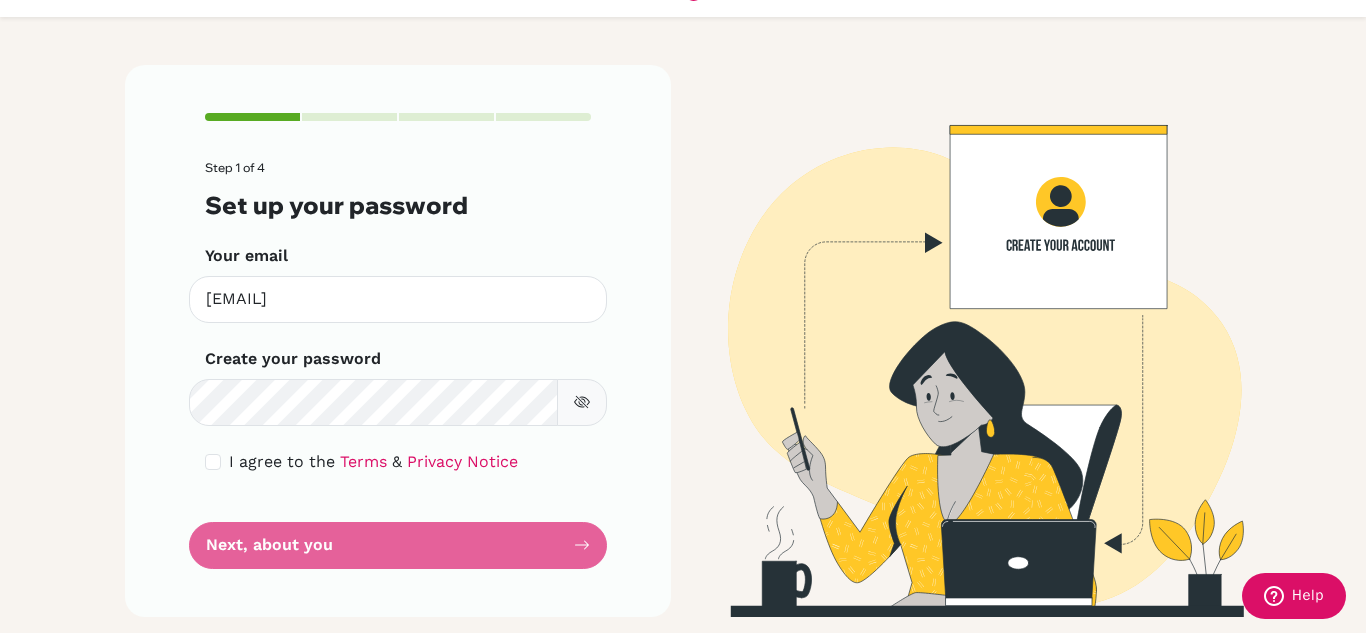 click on "Step 1 of 4
Set up your password
Your email
[EMAIL]
Invalid email
Create your password
Make sure it's at least 6 characters
I agree to the
Terms
&
Privacy Notice
Next, about you" at bounding box center [398, 365] 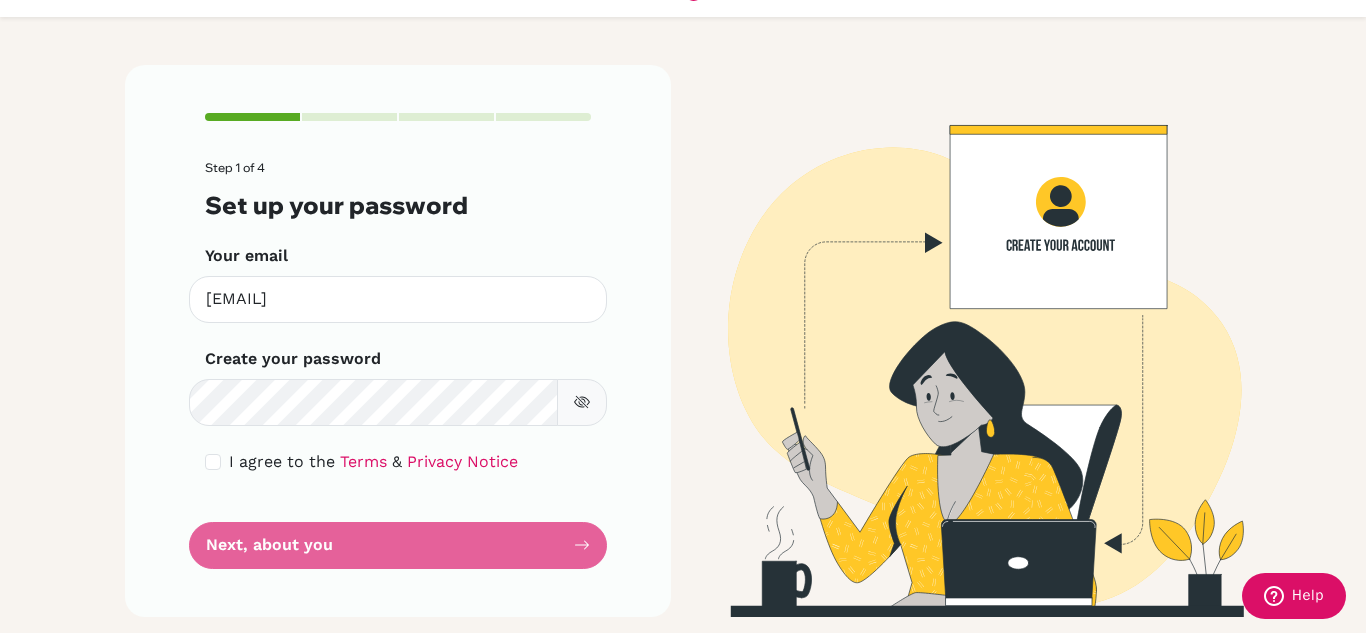 click on "Step 1 of 4
Set up your password
Your email
[EMAIL]
Invalid email
Create your password
Make sure it's at least 6 characters
I agree to the
Terms
&
Privacy Notice
Next, about you" at bounding box center [398, 365] 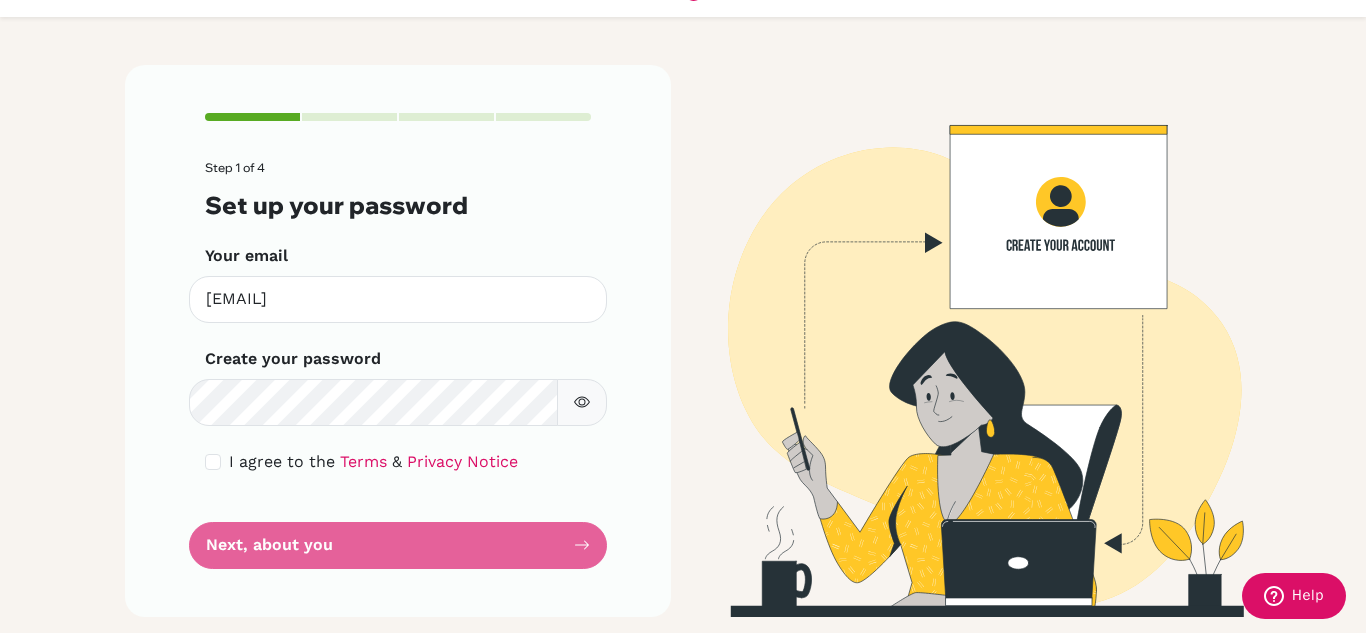 click on "Step 1 of 4
Set up your password
Your email
[EMAIL]
Invalid email
Create your password
Make sure it's at least 6 characters
I agree to the
Terms
&
Privacy Notice
Next, about you" at bounding box center (398, 365) 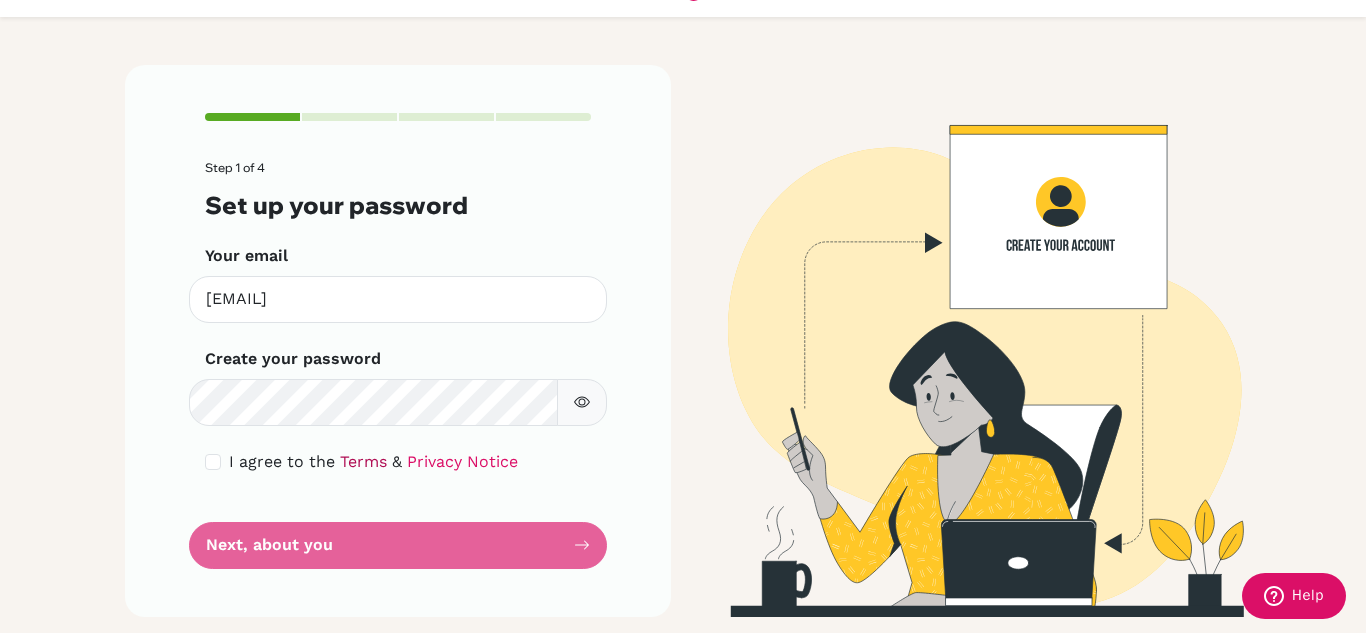 click on "Terms" at bounding box center [363, 461] 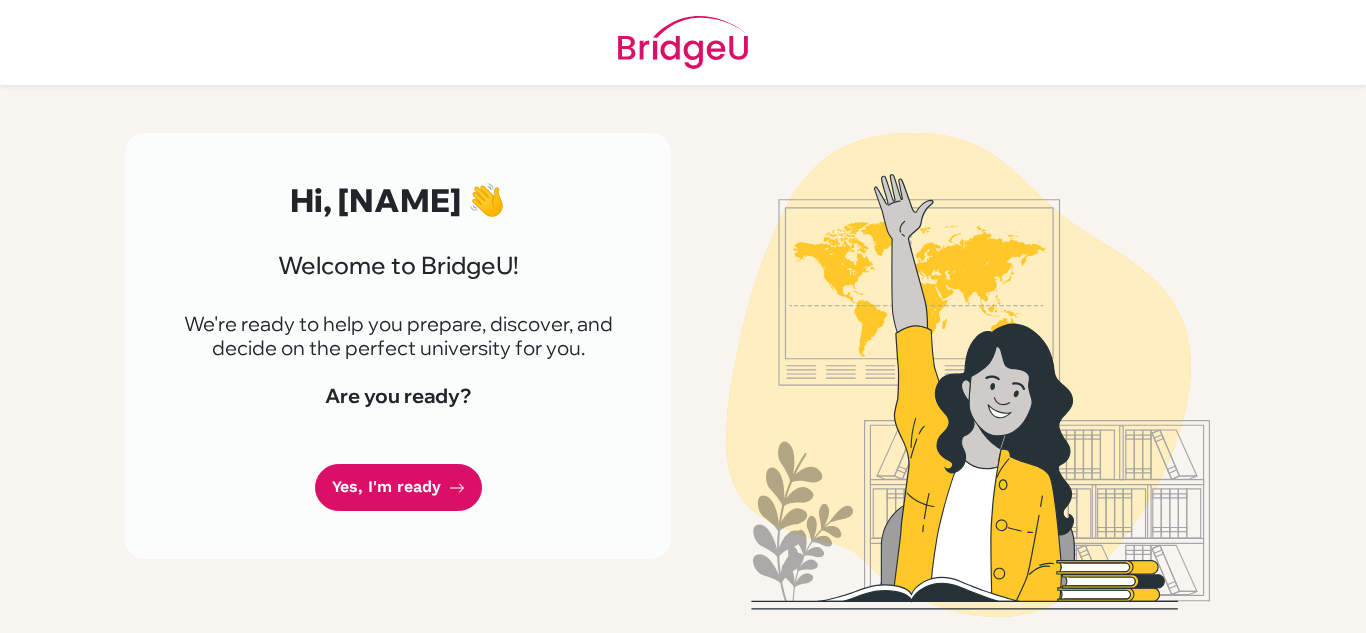 click on "Yes, I'm ready" at bounding box center (398, 487) 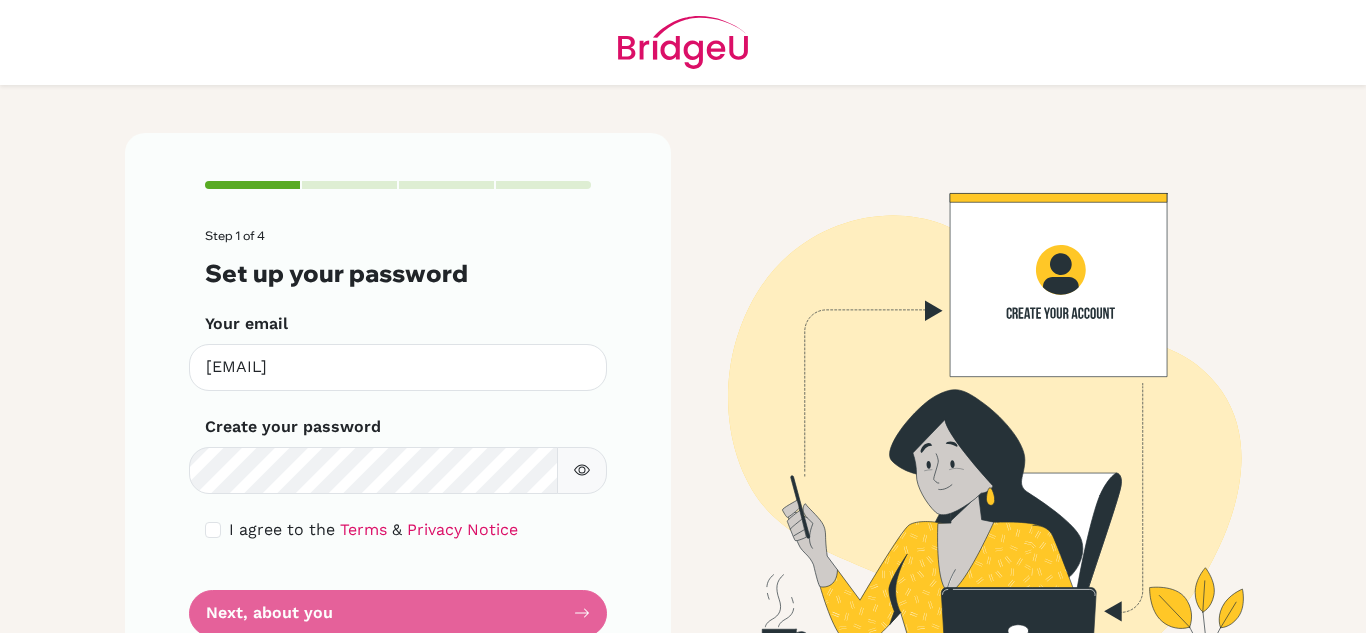 scroll, scrollTop: 0, scrollLeft: 0, axis: both 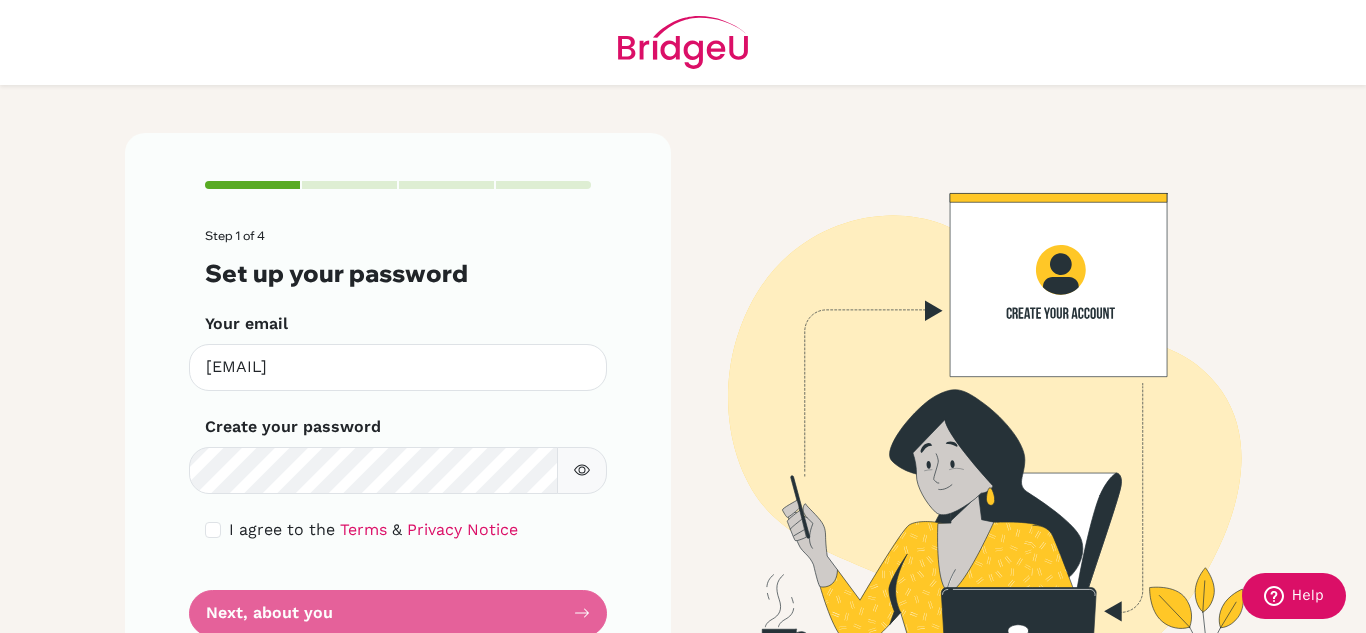 click on "Step 1 of 4
Set up your password
Your email
[EMAIL]
Invalid email
Create your password
Make sure it's at least 6 characters
I agree to the
Terms
&
Privacy Notice
Next, about you" at bounding box center (398, 433) 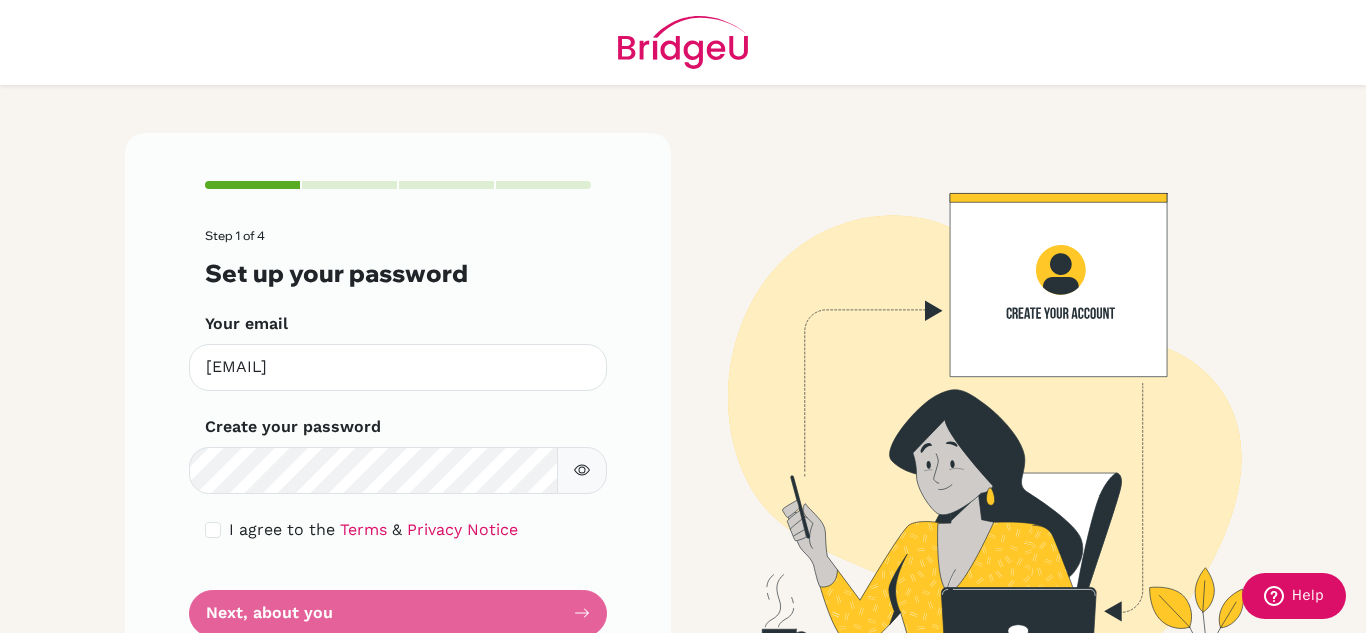 click on "Step 1 of 4
Set up your password
Your email
[EMAIL]
Invalid email
Create your password
Make sure it's at least 6 characters
I agree to the
Terms
&
Privacy Notice
Next, about you" at bounding box center (398, 433) 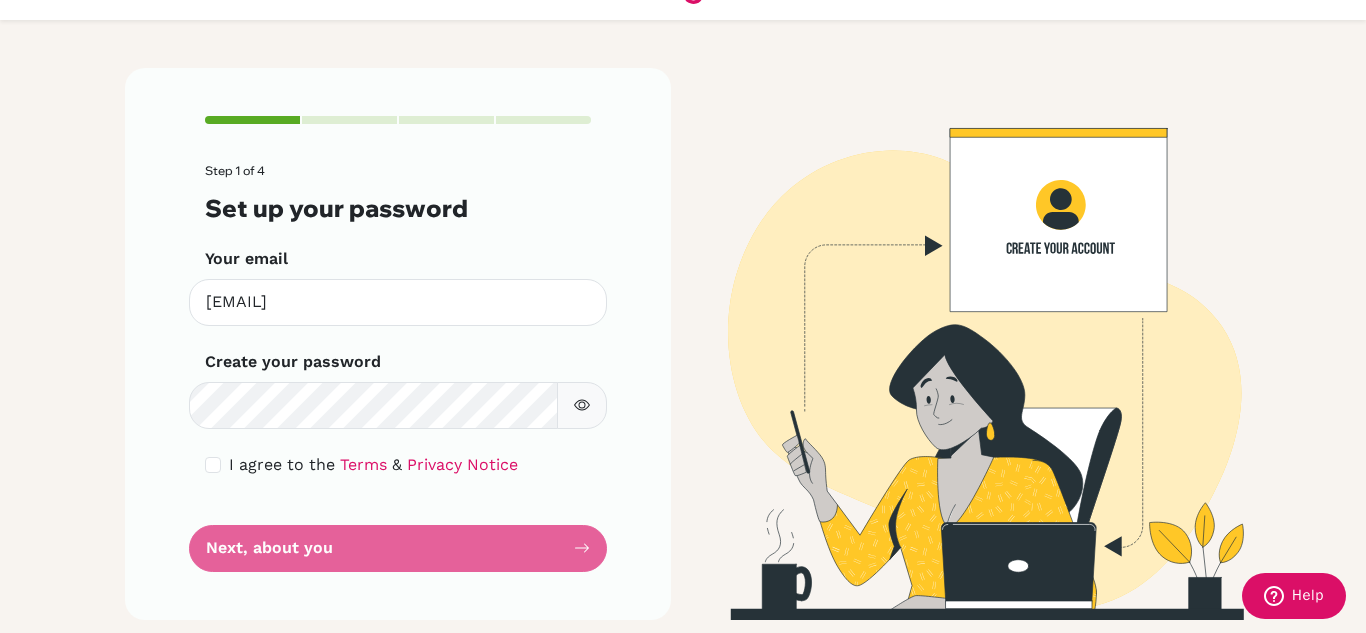 scroll, scrollTop: 67, scrollLeft: 0, axis: vertical 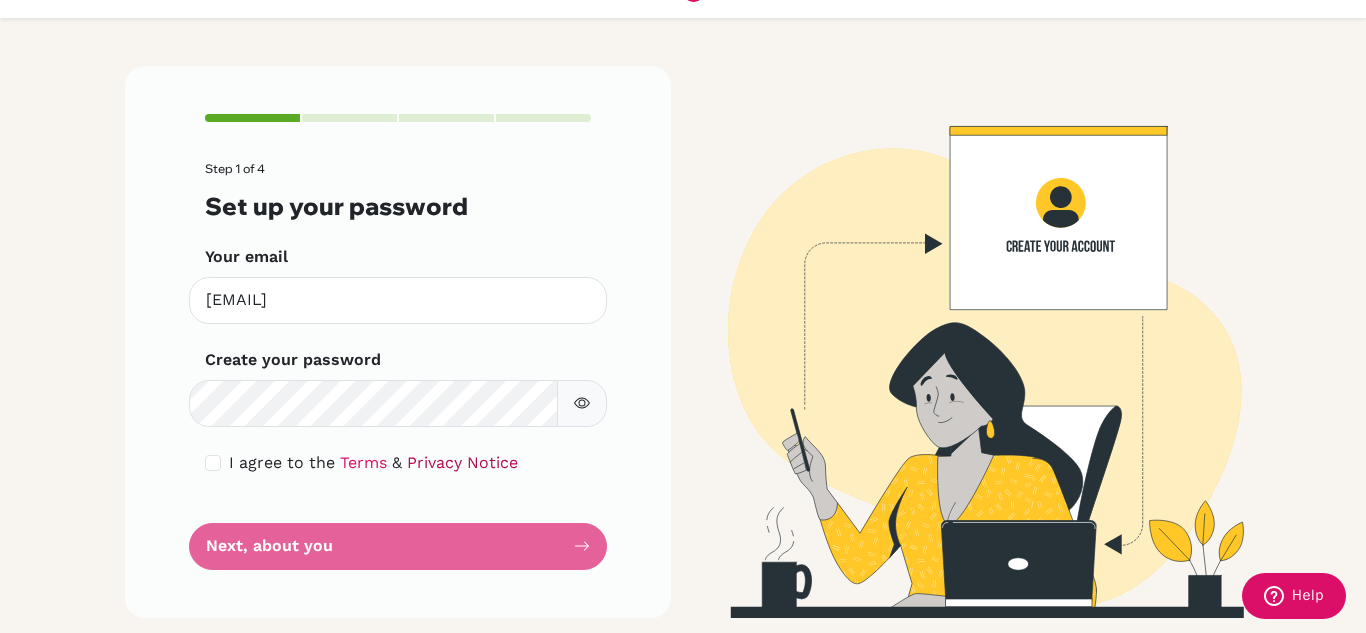 click on "Privacy Notice" at bounding box center (462, 462) 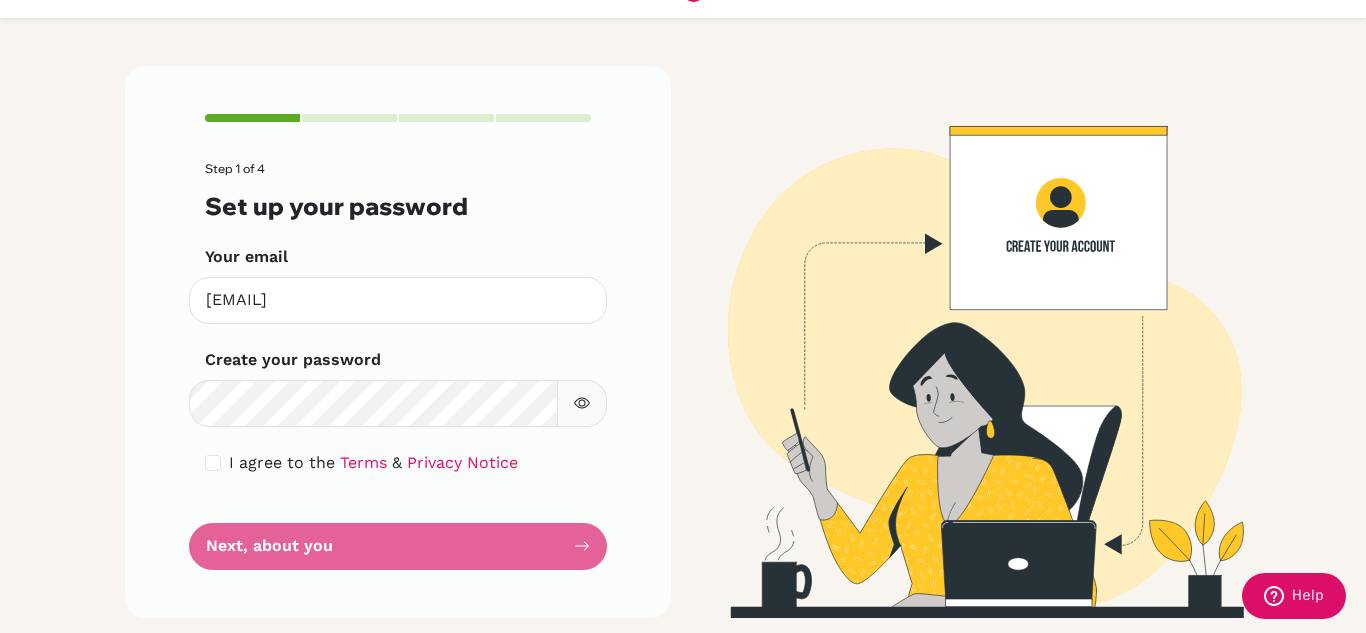 drag, startPoint x: 449, startPoint y: 540, endPoint x: 575, endPoint y: 557, distance: 127.141655 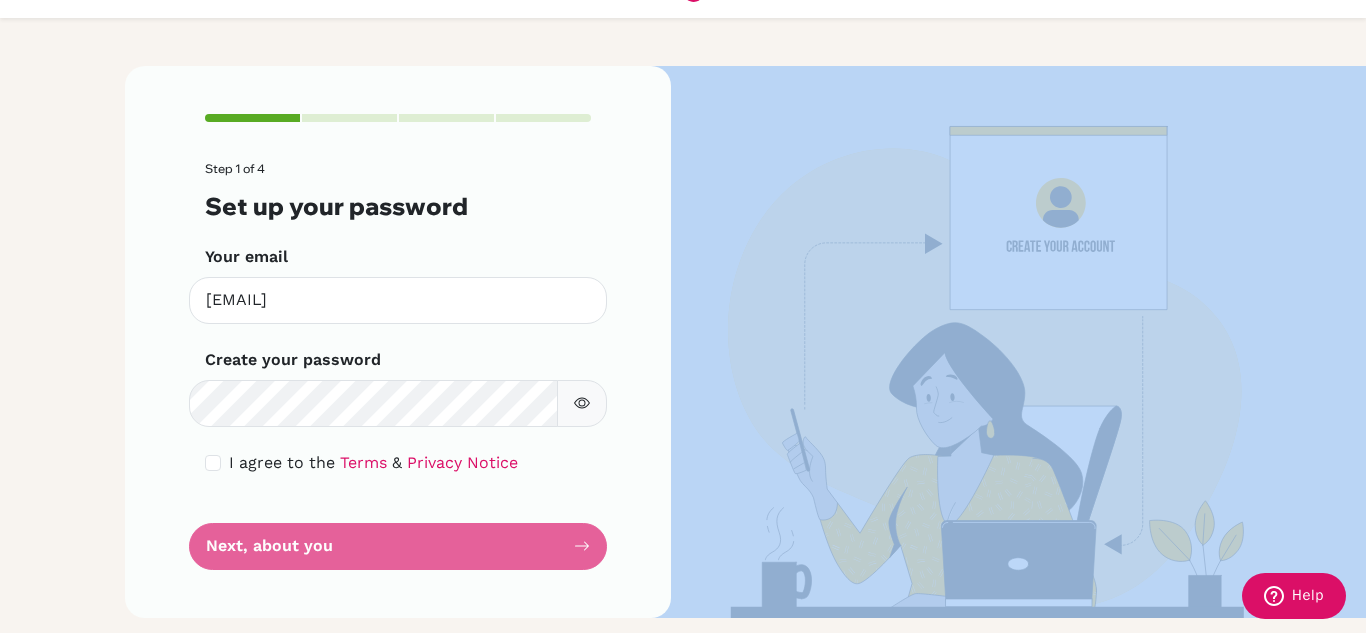 click on "Step 1 of 4
Set up your password
Your email
[EMAIL]
Invalid email
Create your password
Make sure it's at least 6 characters
I agree to the
Terms
&
Privacy Notice
Next, about you" at bounding box center [398, 366] 